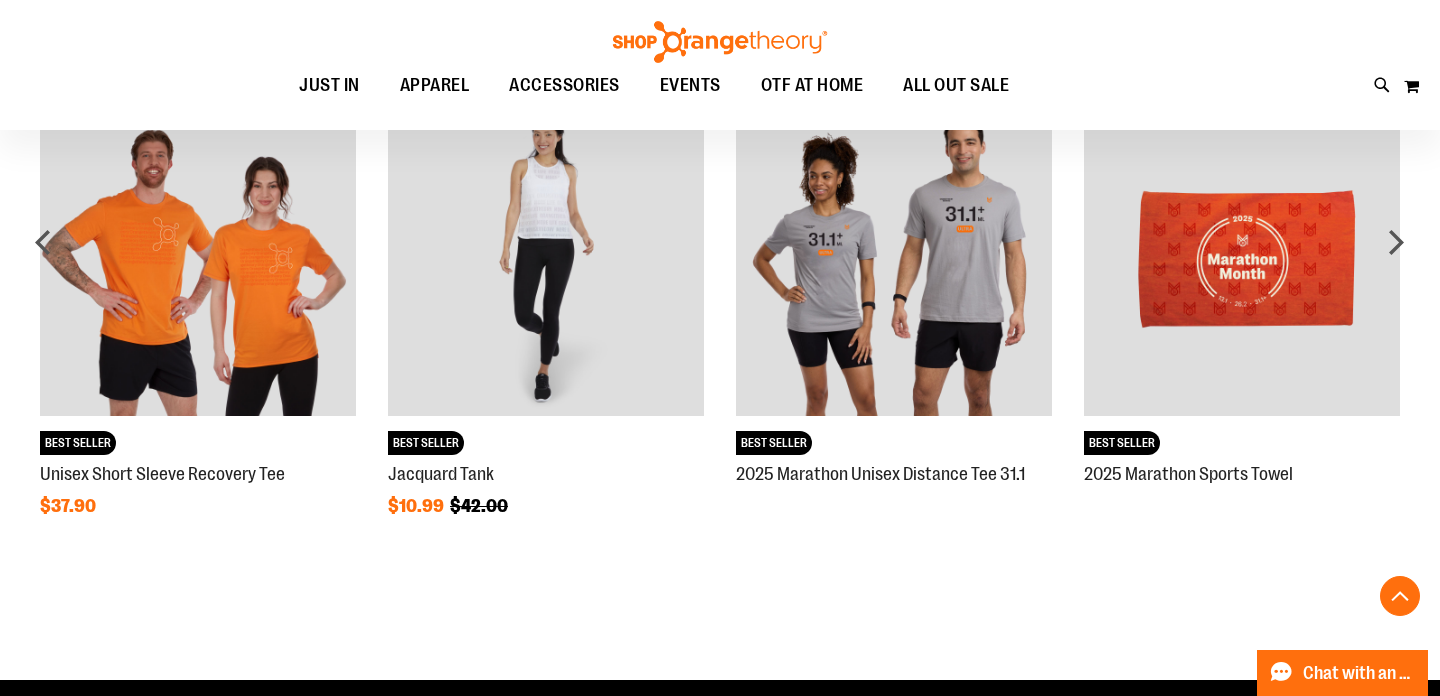 scroll, scrollTop: 1532, scrollLeft: 0, axis: vertical 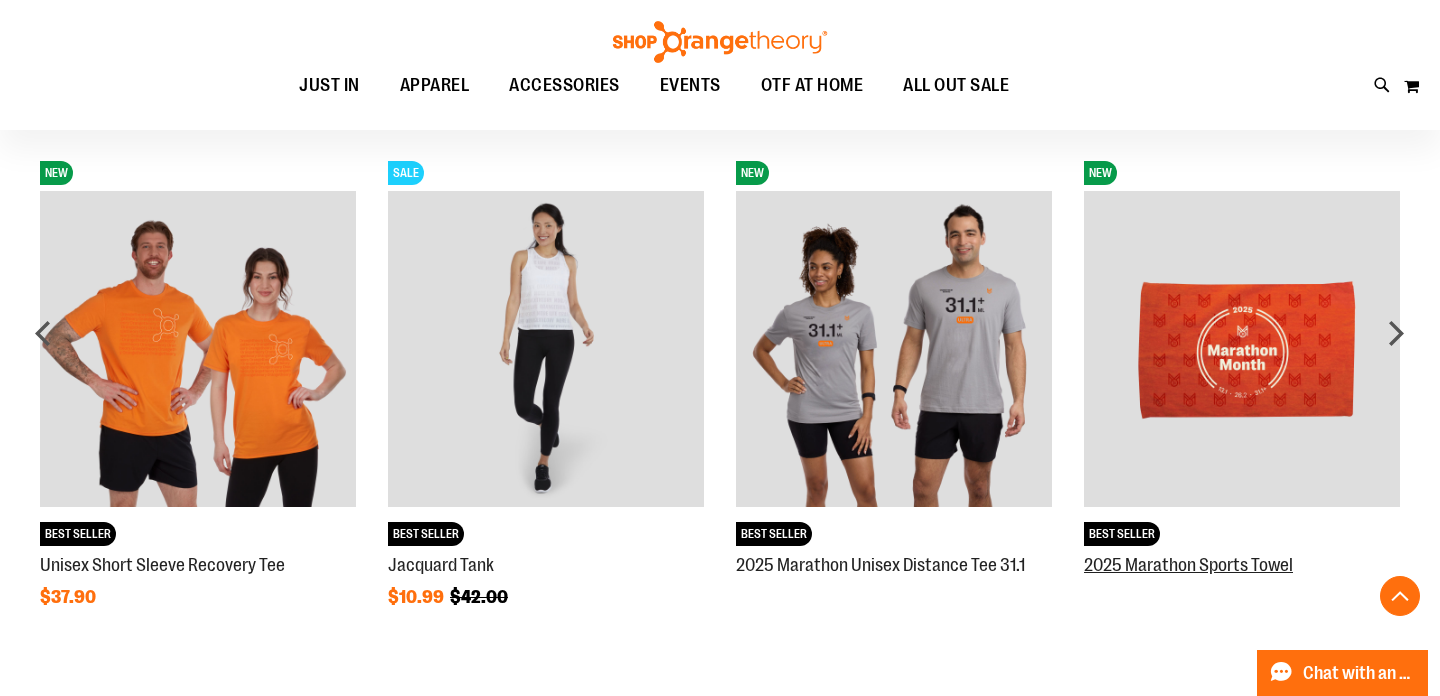 click on "2025 Marathon Sports Towel" at bounding box center (1188, 565) 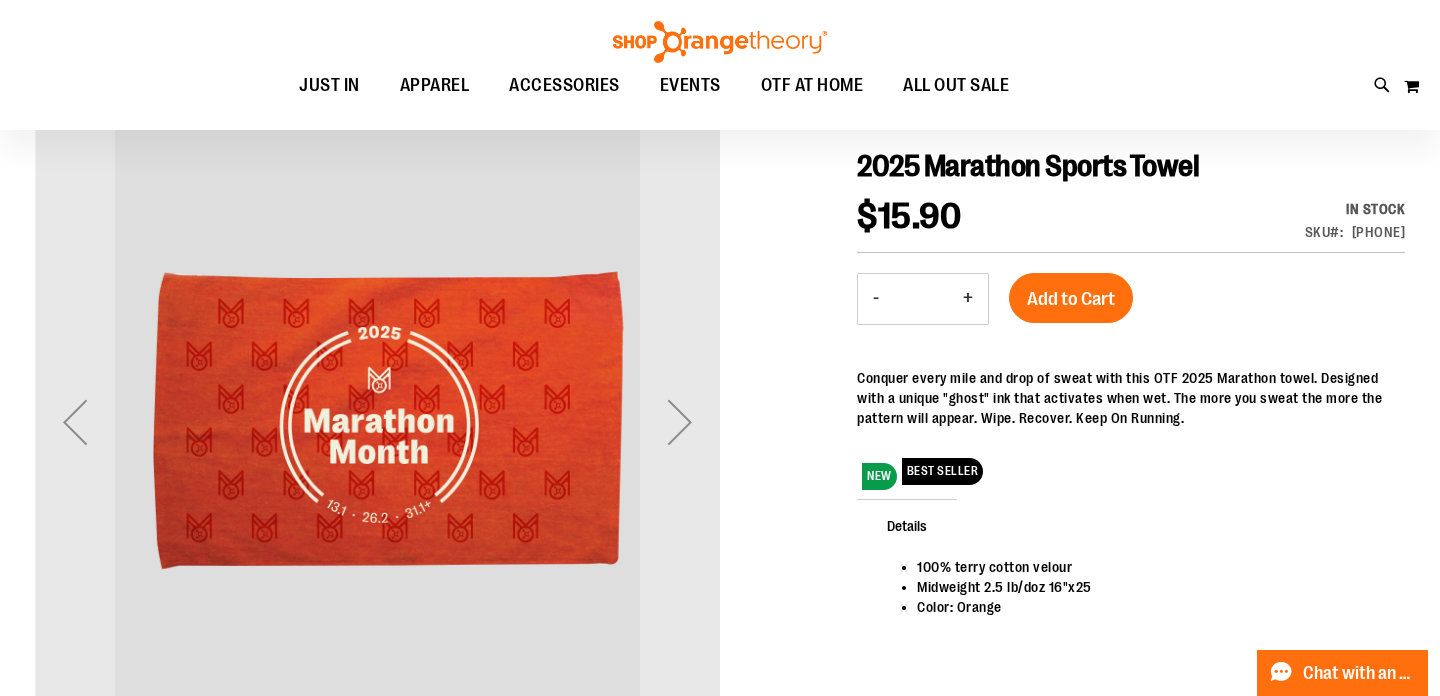 scroll, scrollTop: 217, scrollLeft: 0, axis: vertical 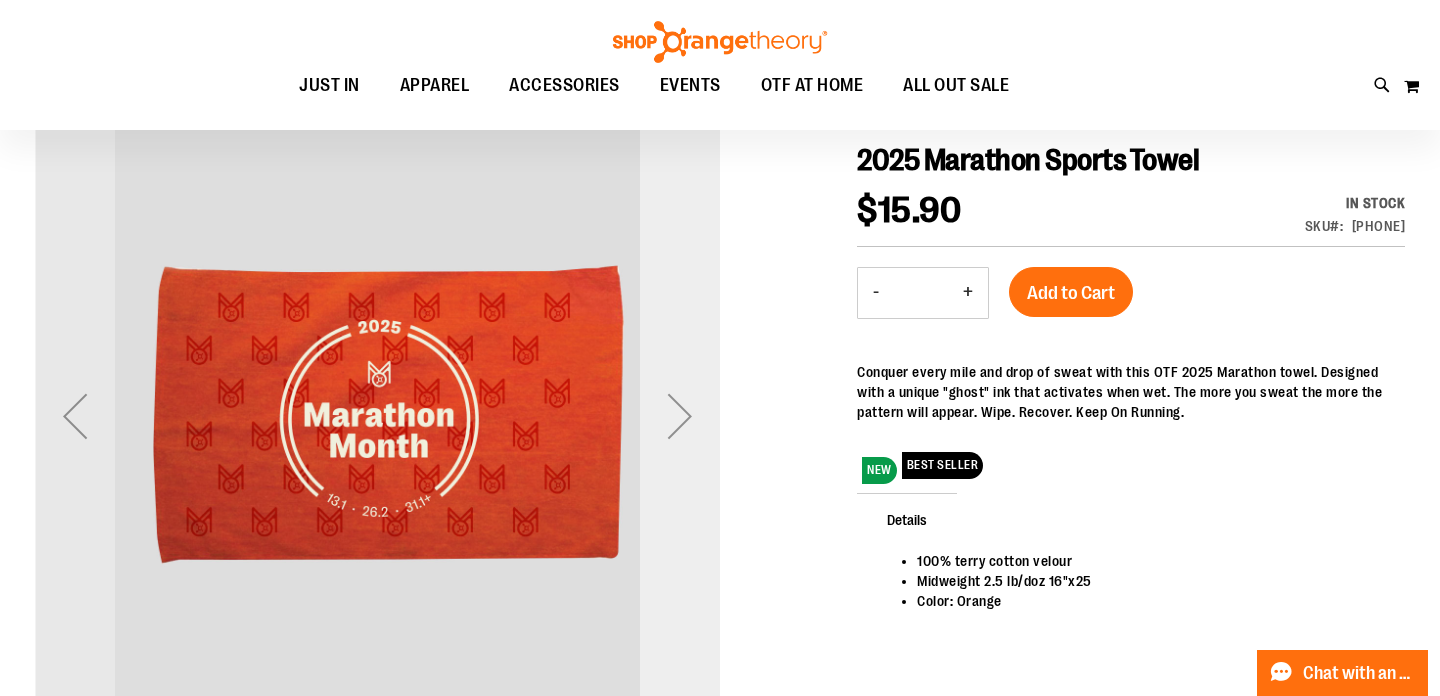 click at bounding box center (680, 416) 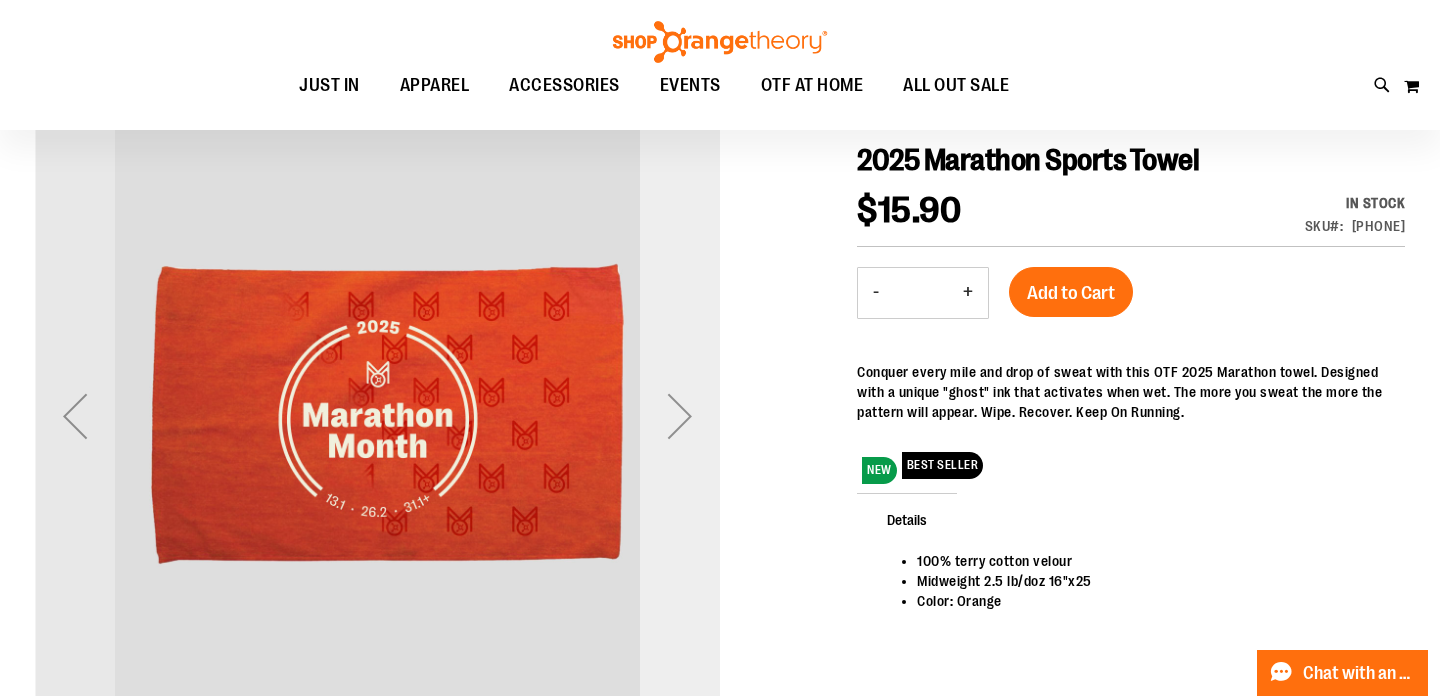 click at bounding box center (680, 416) 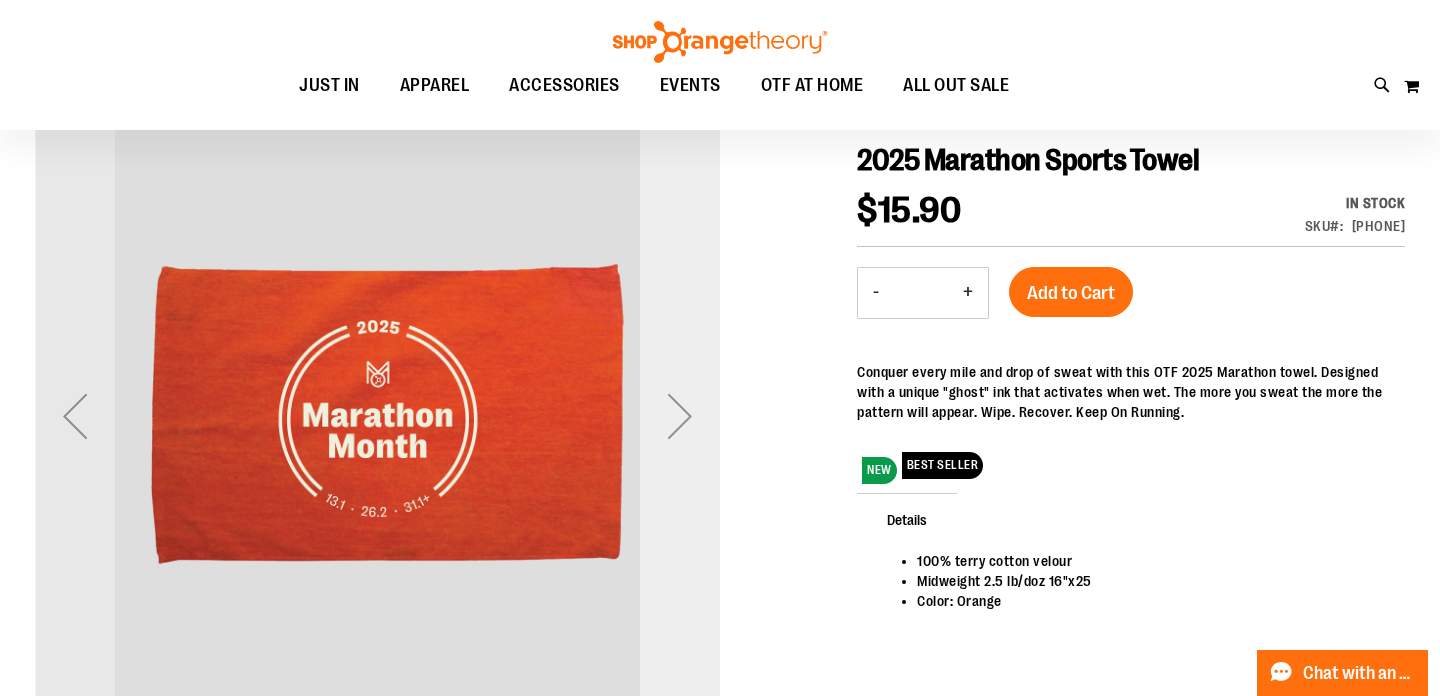 click at bounding box center (680, 416) 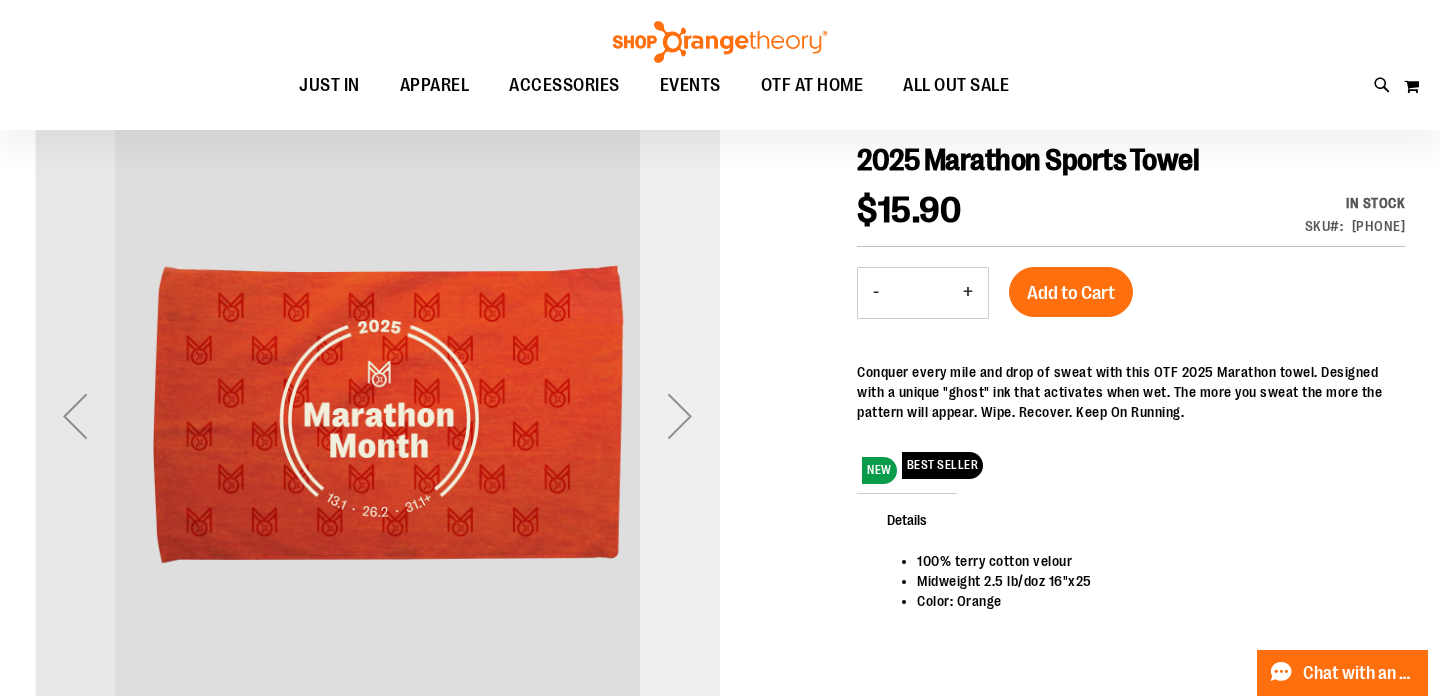 click at bounding box center [680, 416] 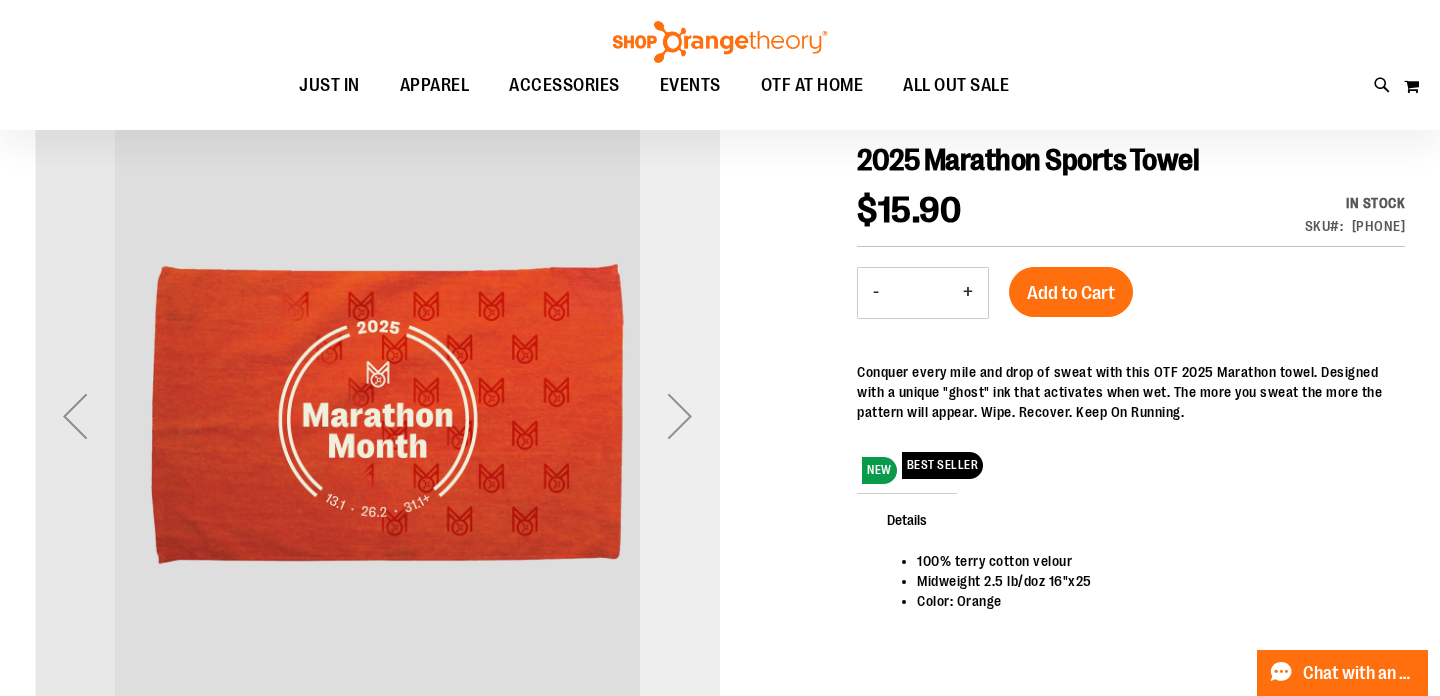 click at bounding box center [680, 416] 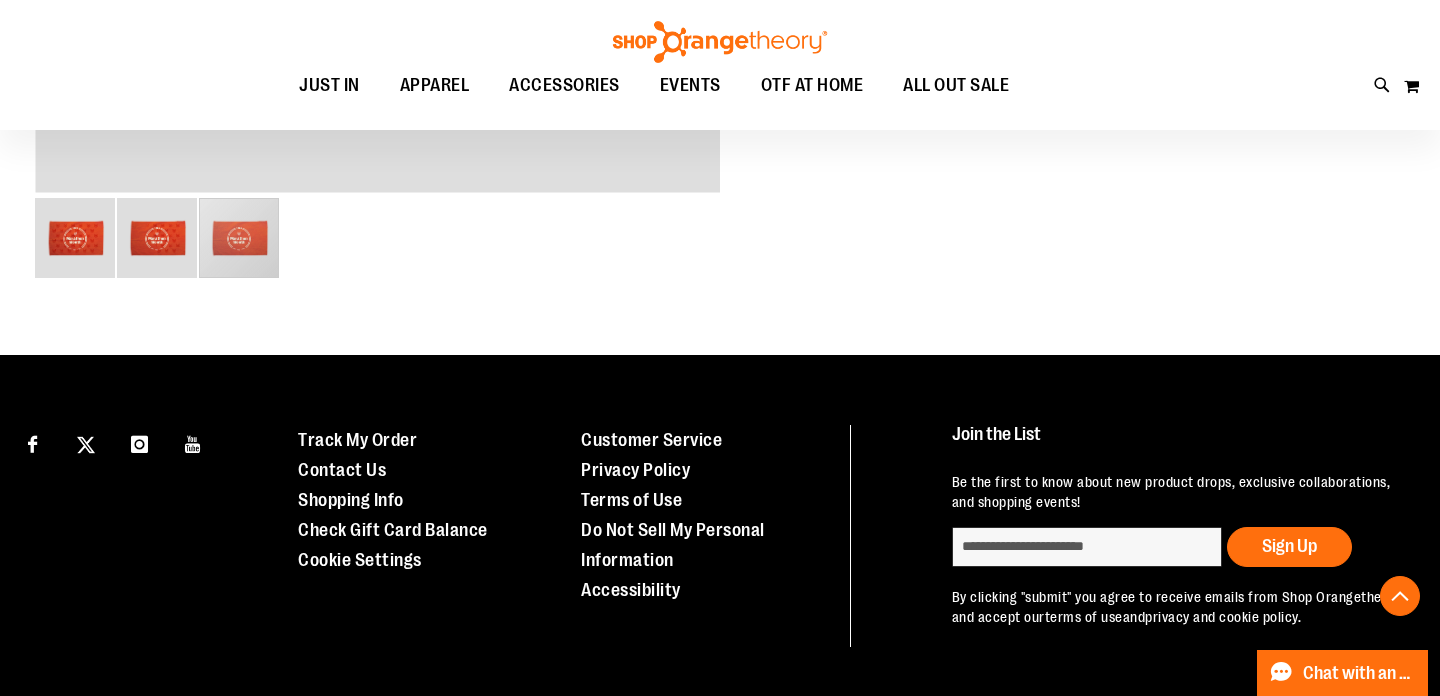 scroll, scrollTop: 0, scrollLeft: 0, axis: both 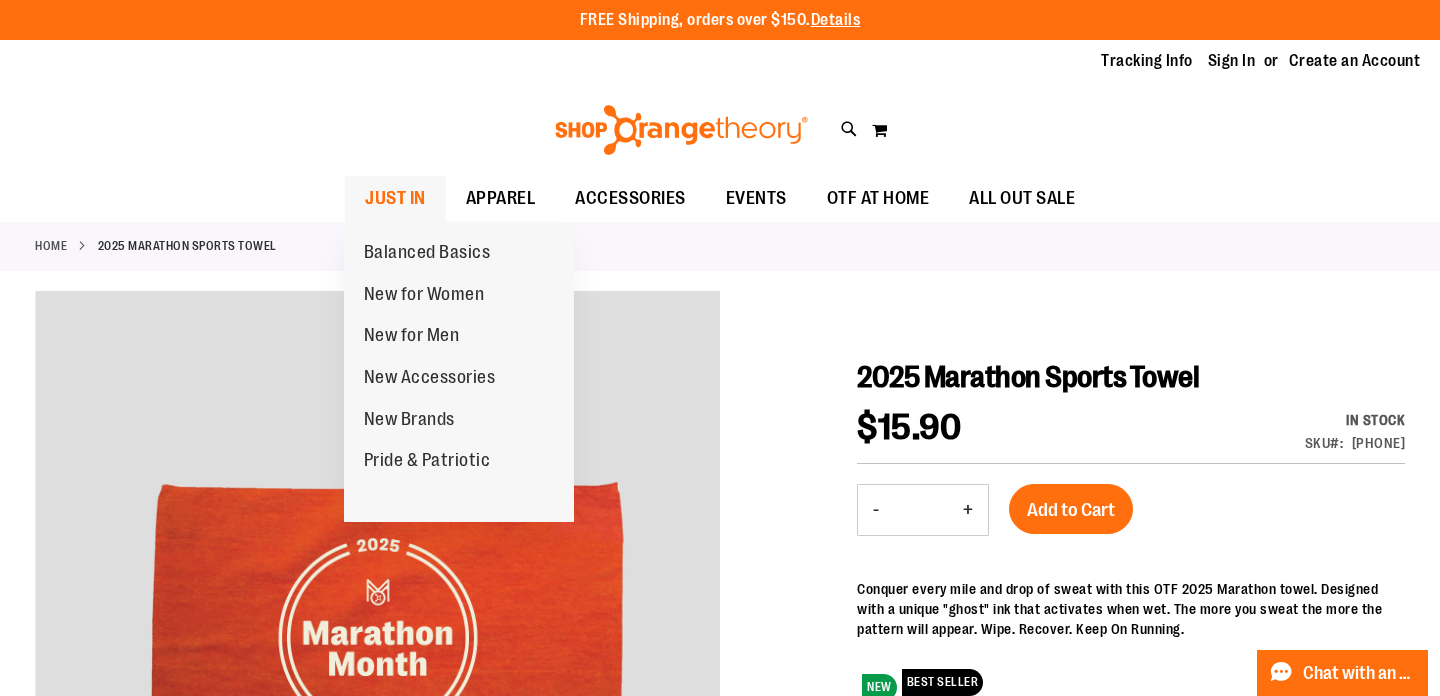 click on "JUST IN" at bounding box center [395, 198] 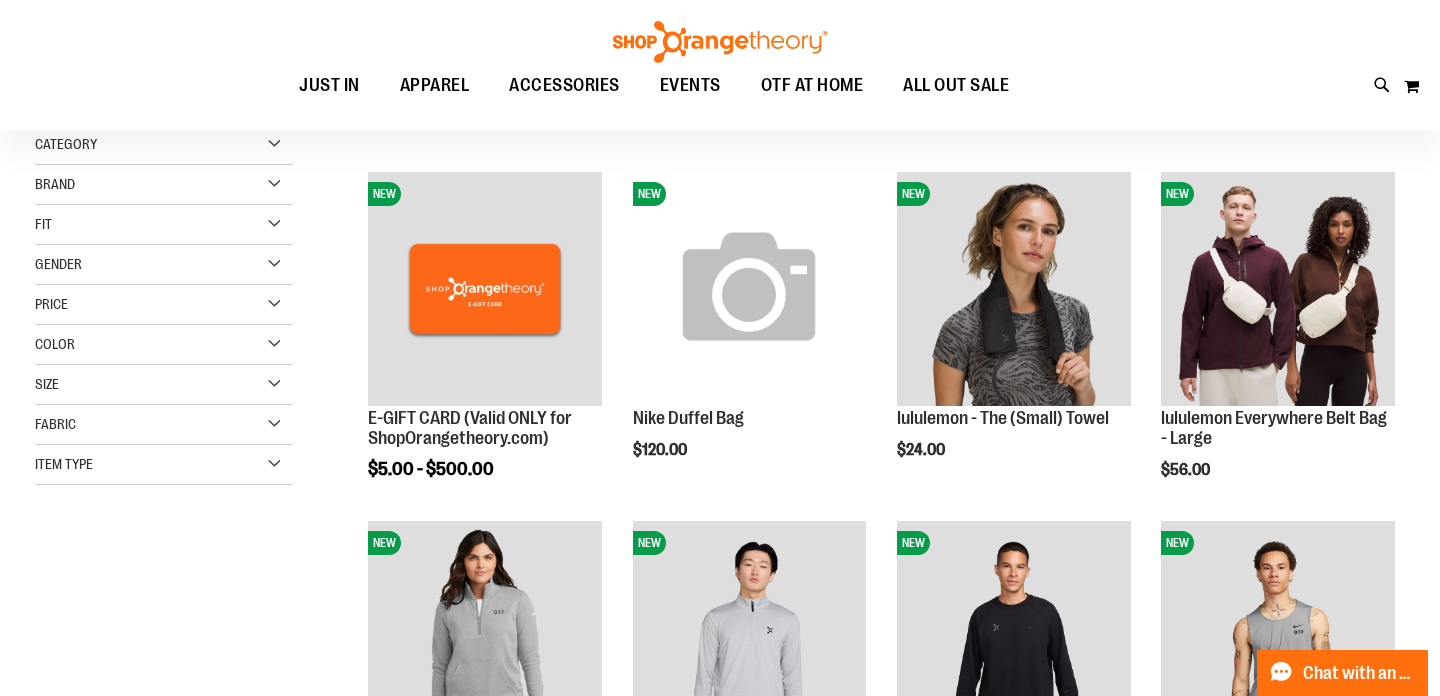 scroll, scrollTop: 232, scrollLeft: 0, axis: vertical 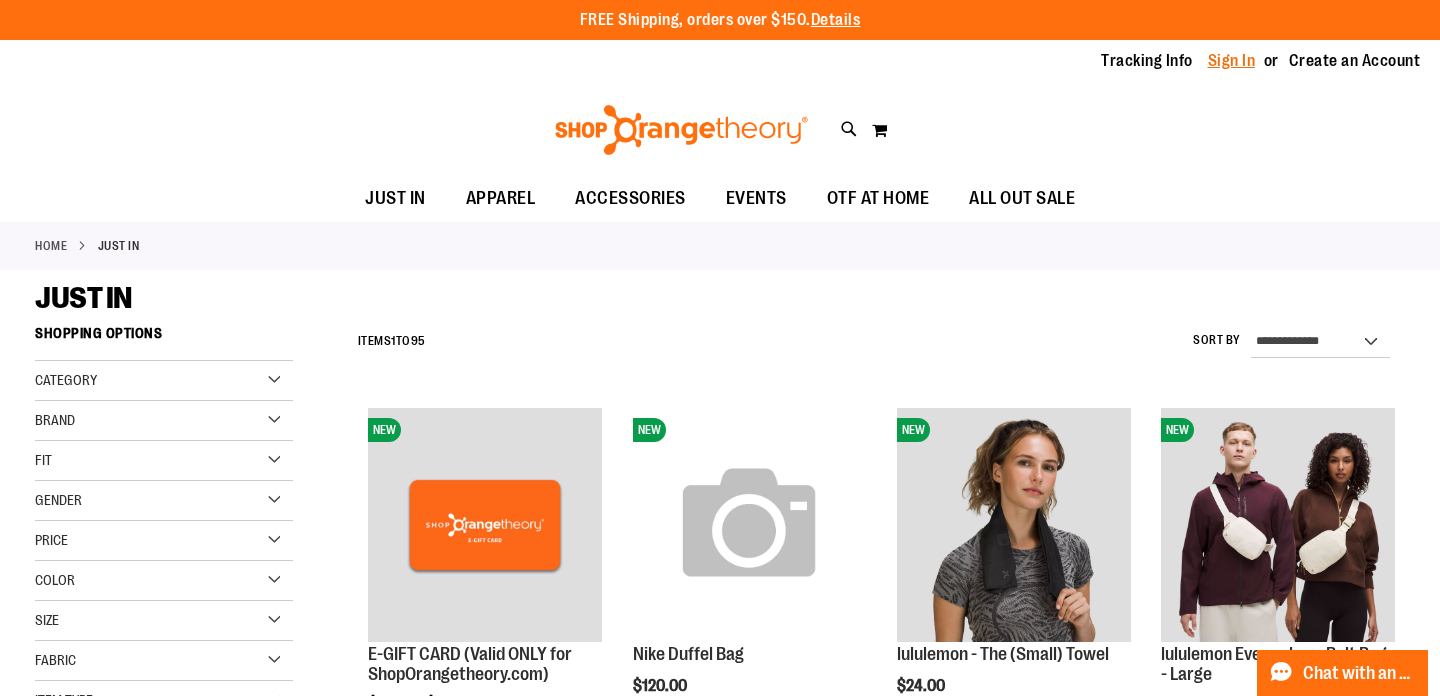 click on "Sign In" at bounding box center (1232, 61) 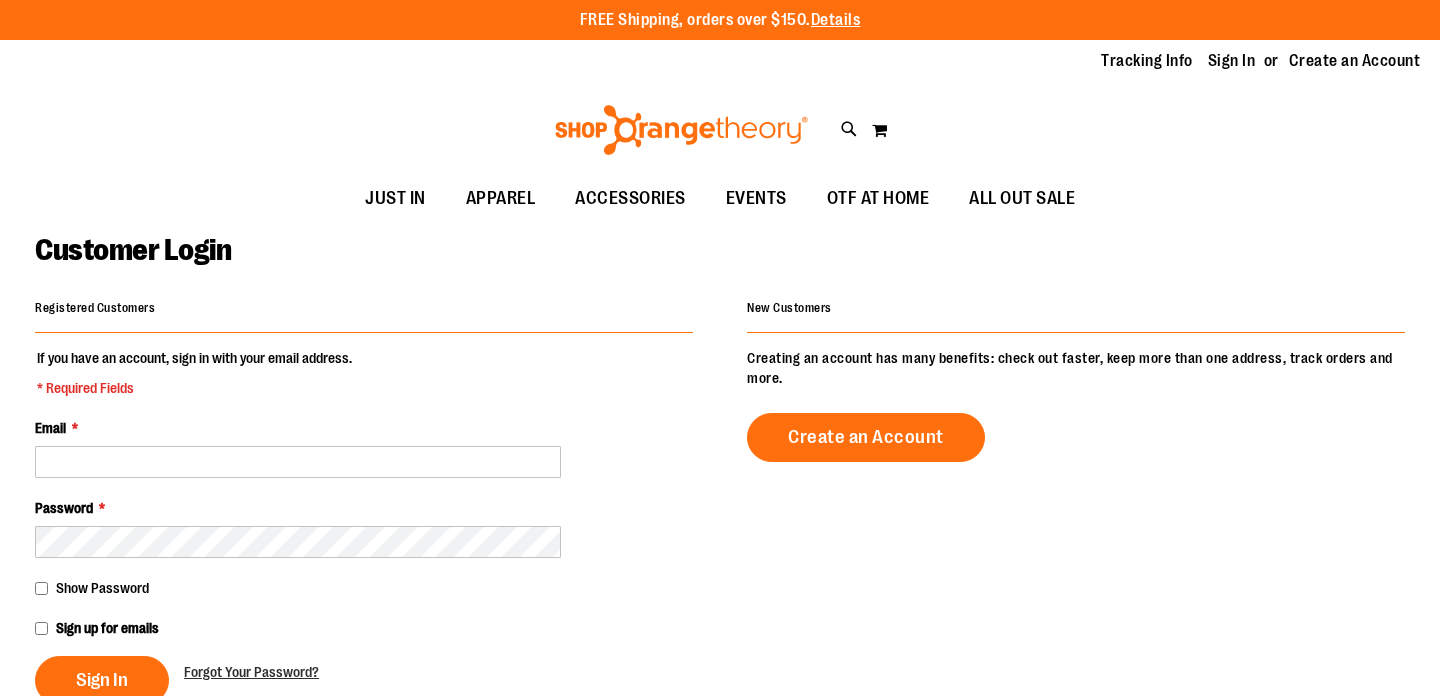 scroll, scrollTop: 0, scrollLeft: 0, axis: both 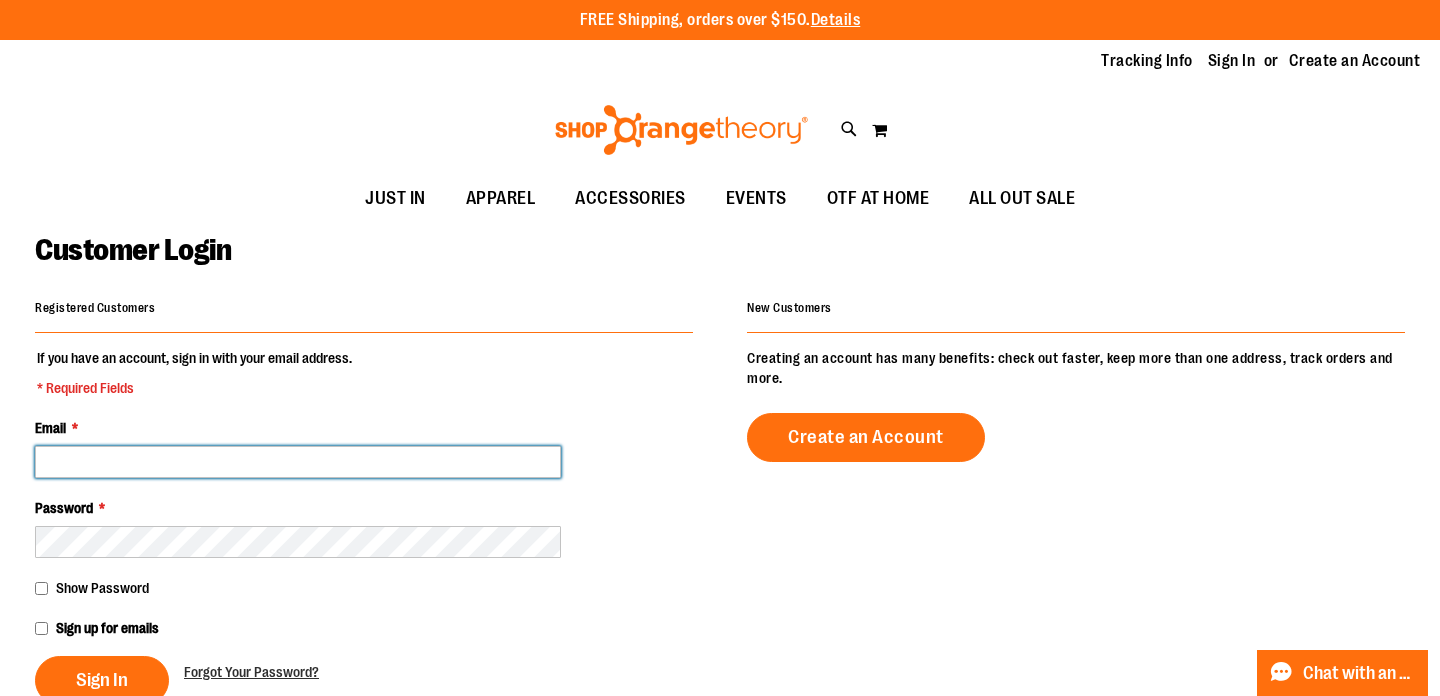 click on "Email *" at bounding box center (298, 462) 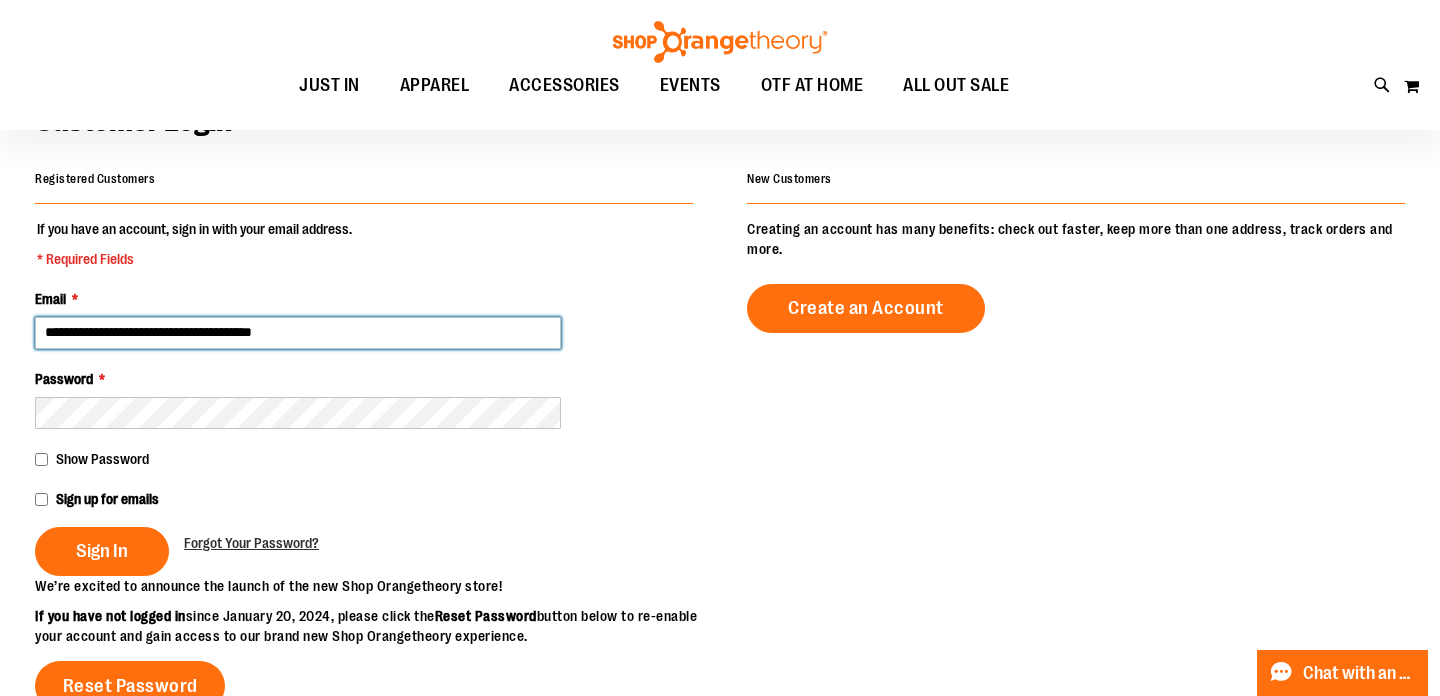 scroll, scrollTop: 161, scrollLeft: 0, axis: vertical 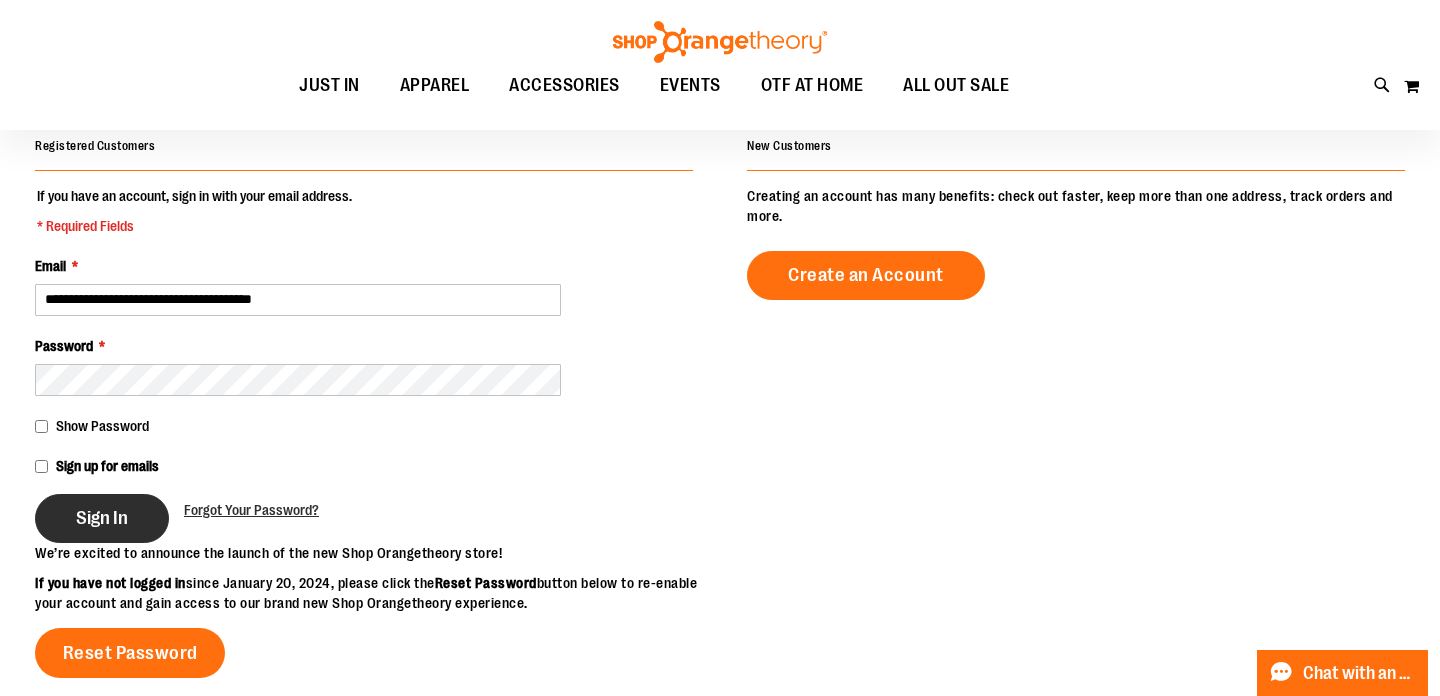 click on "Sign In" at bounding box center [102, 518] 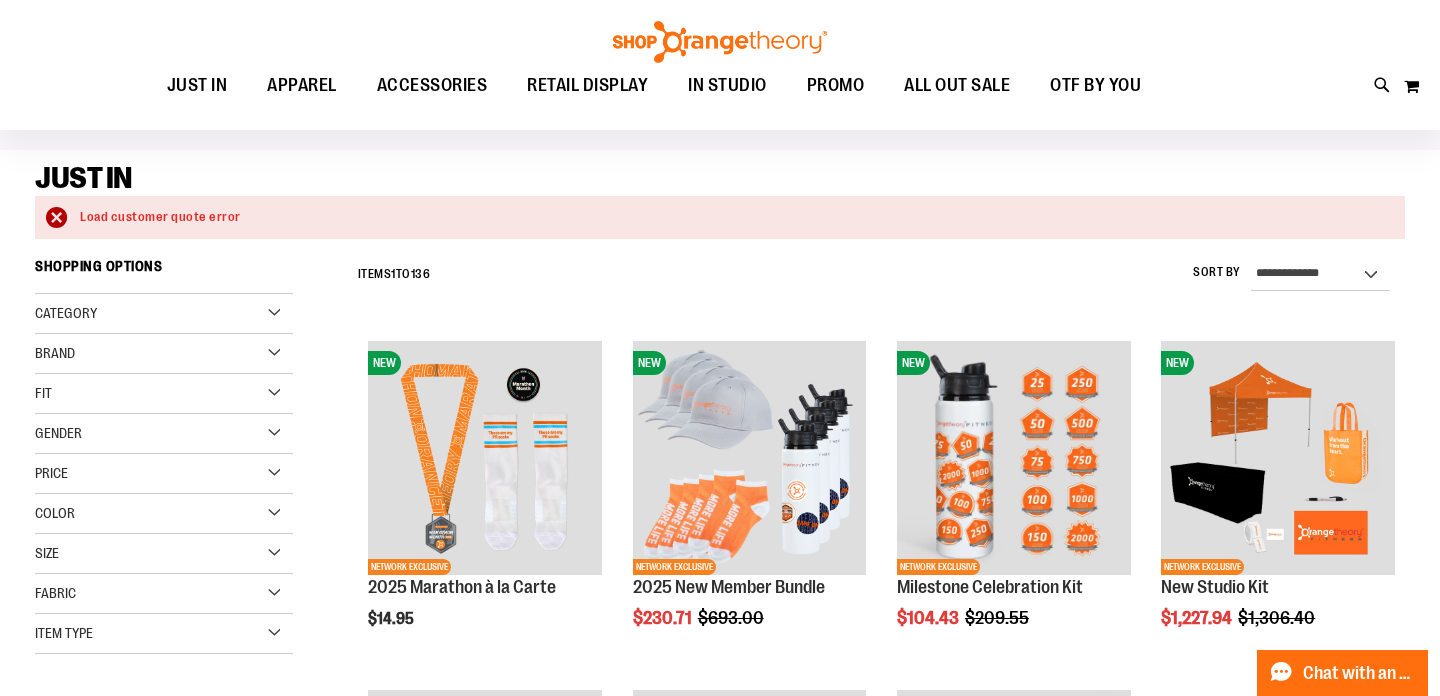 scroll, scrollTop: 94, scrollLeft: 0, axis: vertical 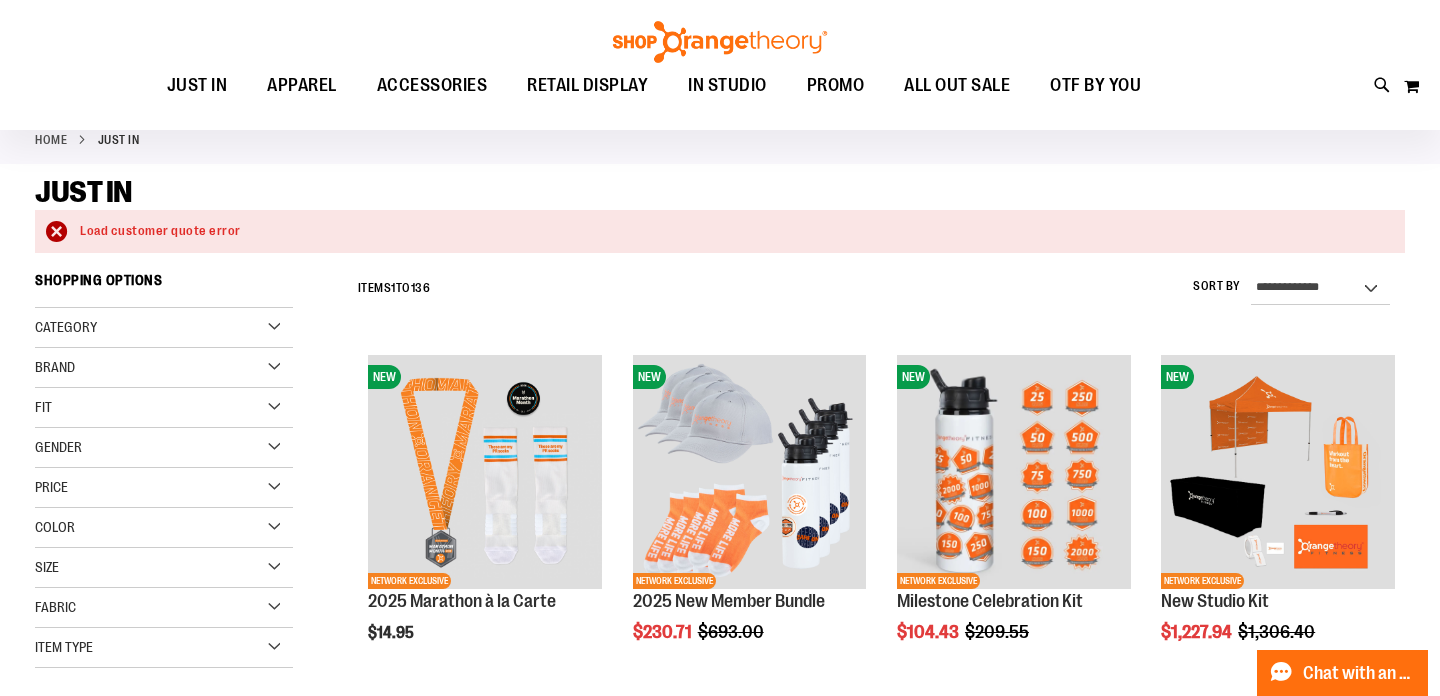 click on "Load customer quote error" at bounding box center (732, 231) 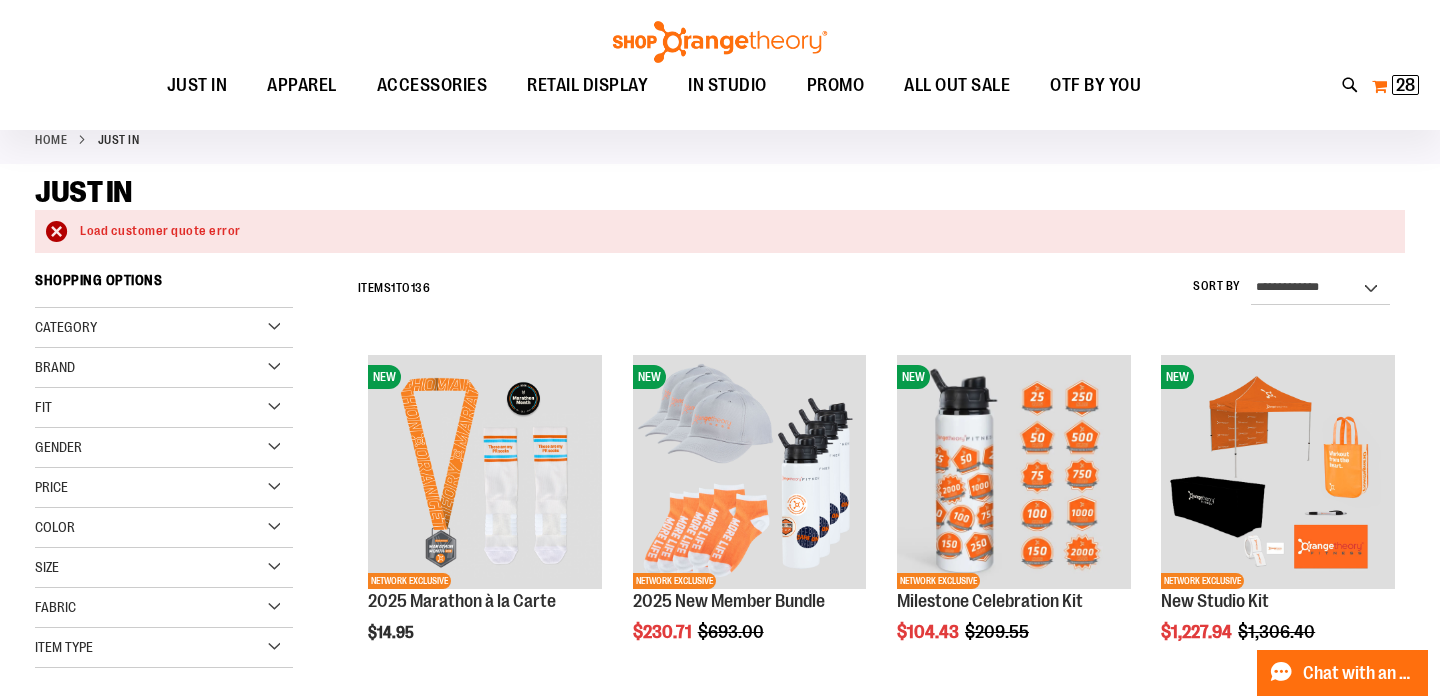 click on "28" at bounding box center (1405, 85) 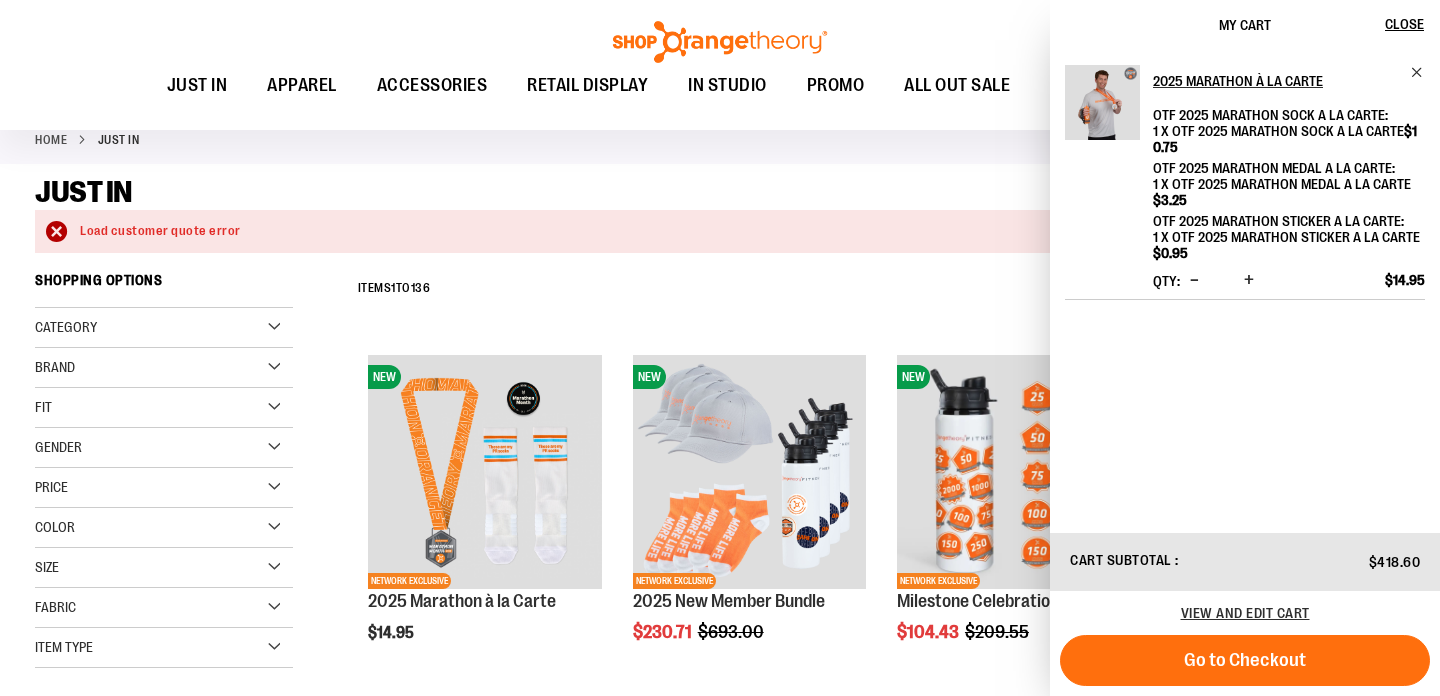 click on "Toggle Nav
Search
Popular Suggestions
Advanced Search" at bounding box center [720, 65] 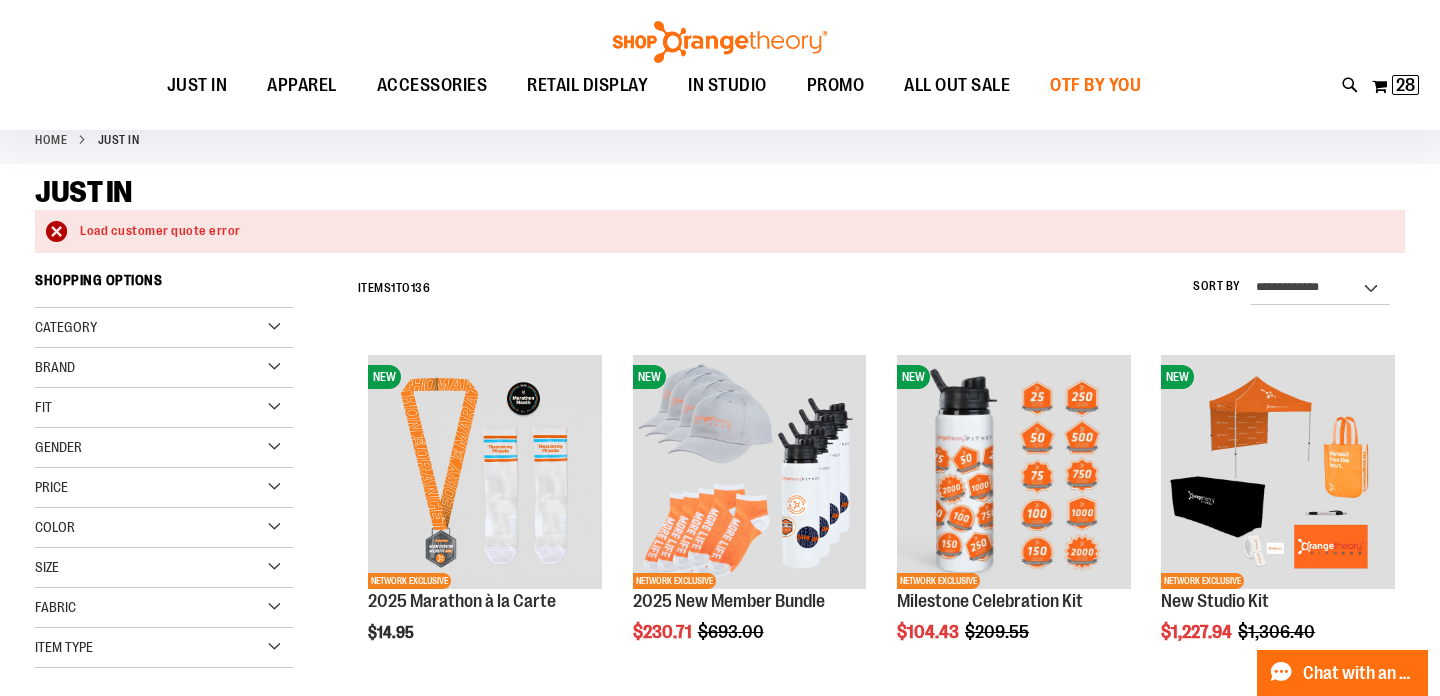 click on "OTF BY YOU" at bounding box center [1095, 85] 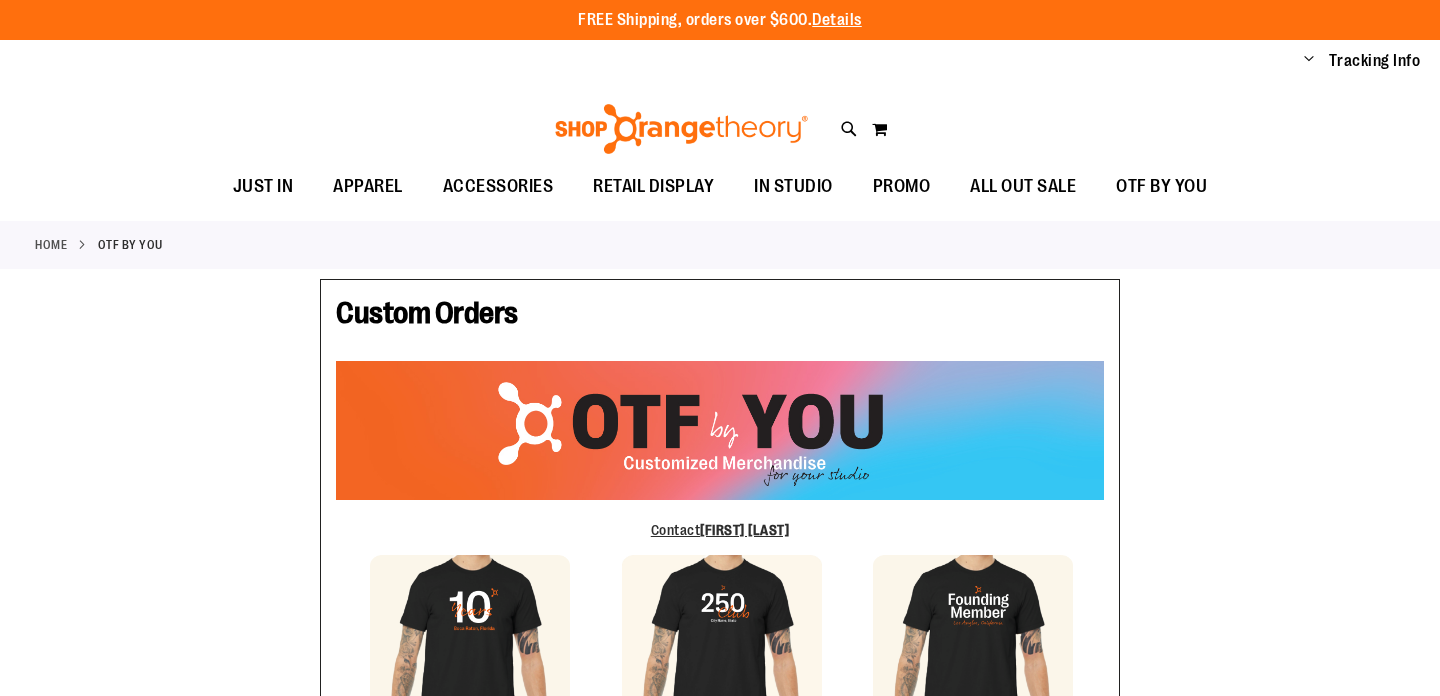 scroll, scrollTop: 0, scrollLeft: 0, axis: both 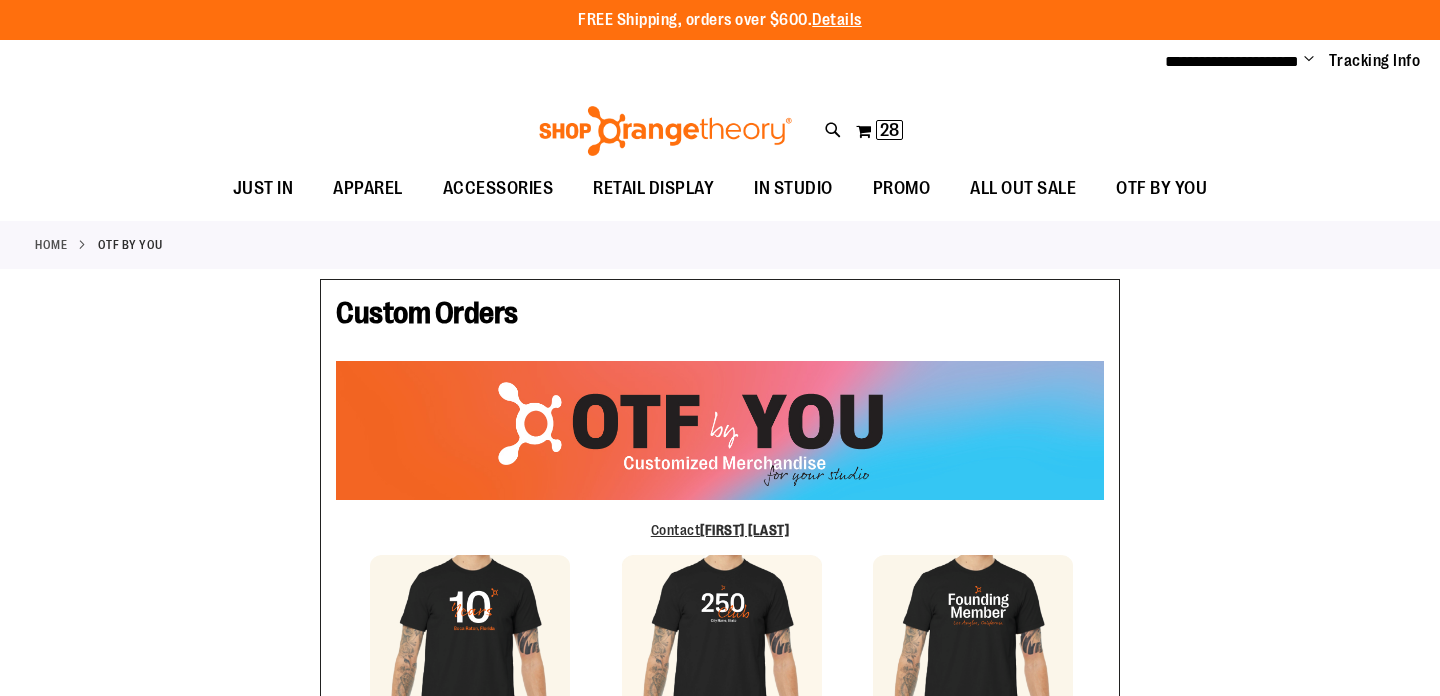 type on "******" 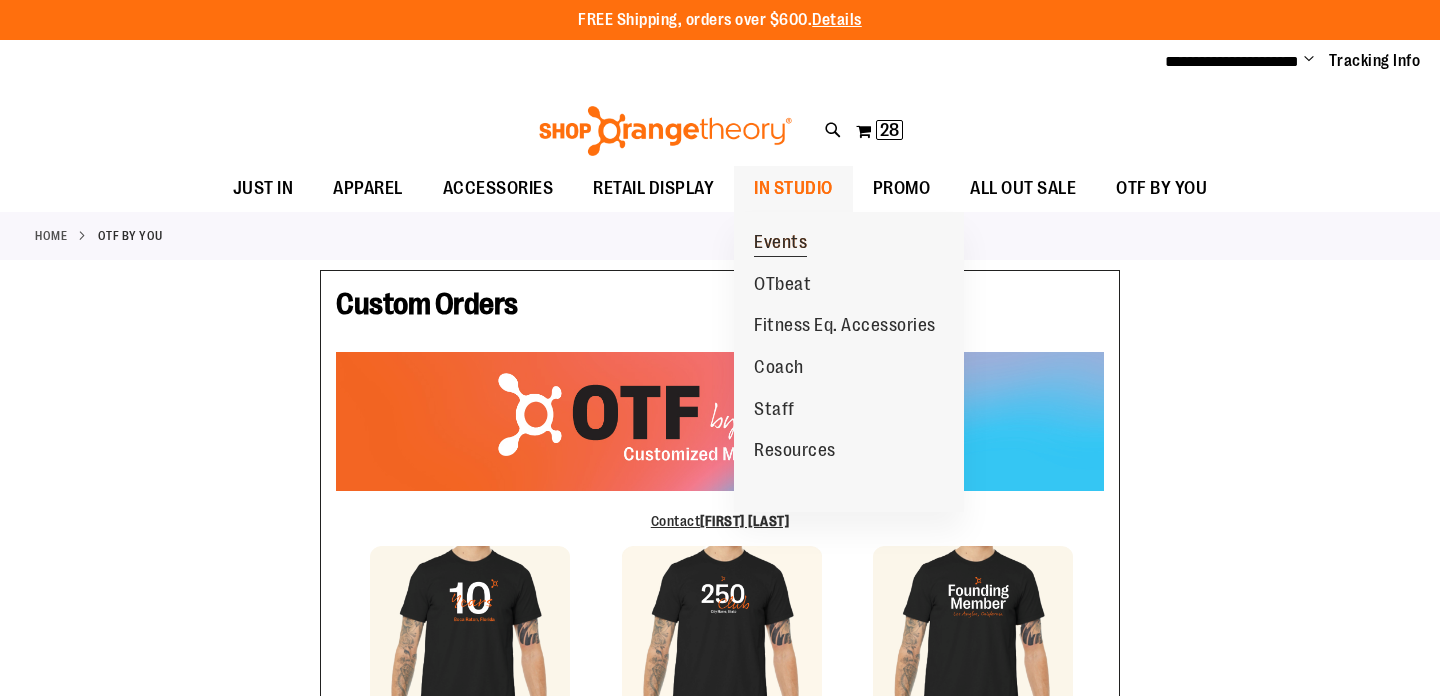 click on "Events" at bounding box center (780, 244) 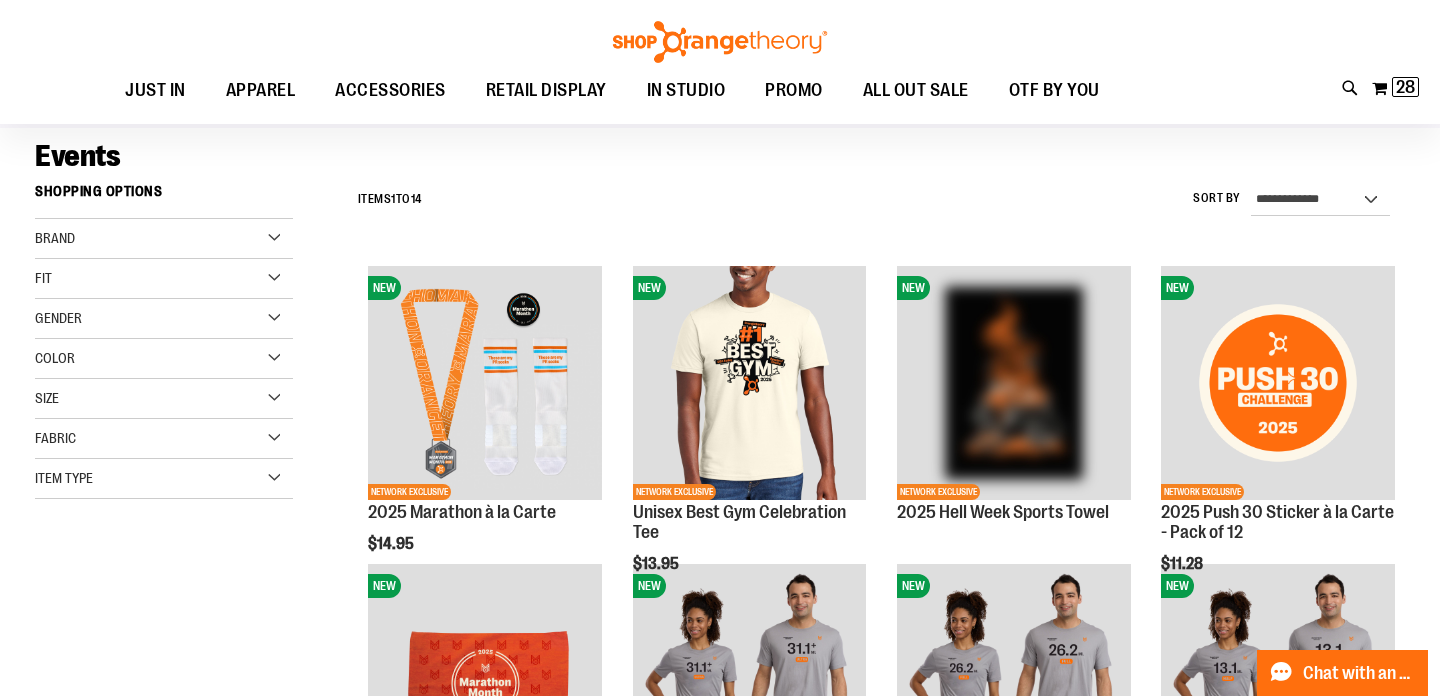 scroll, scrollTop: 150, scrollLeft: 0, axis: vertical 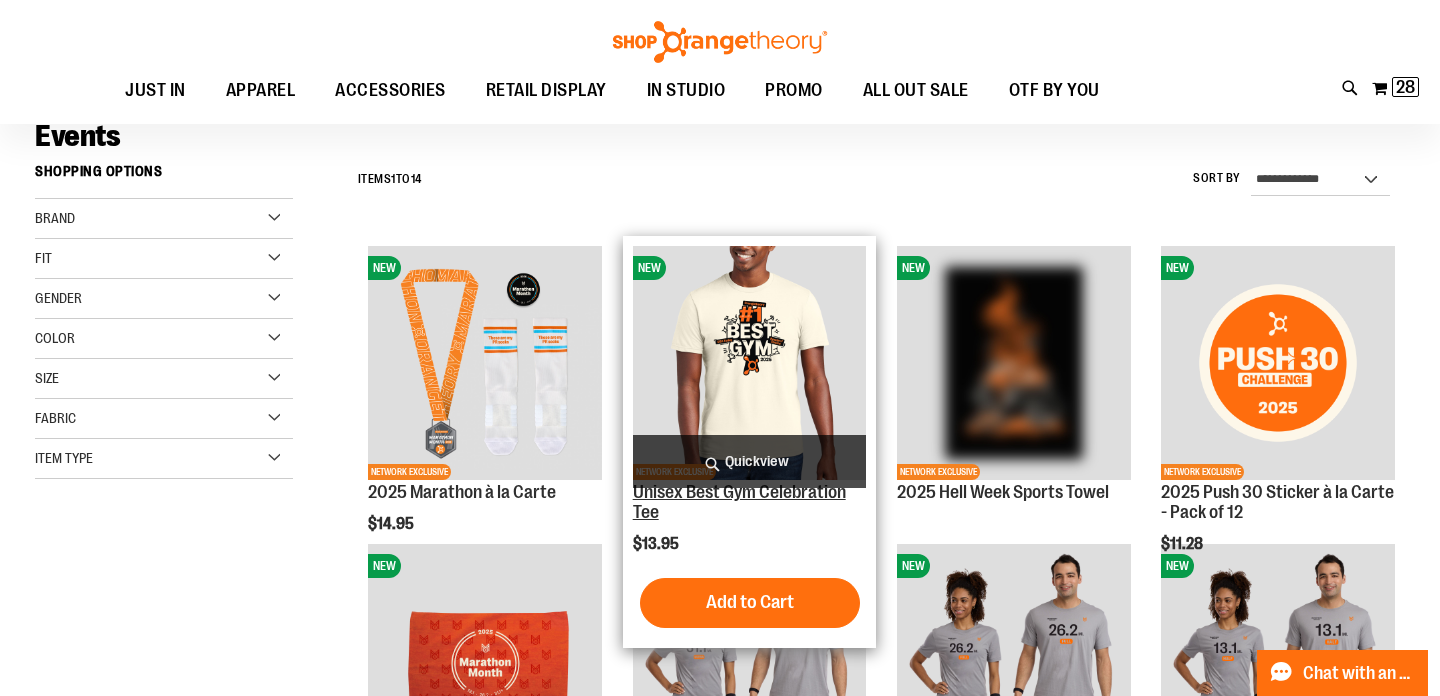 click on "Unisex Best Gym Celebration Tee" at bounding box center [739, 502] 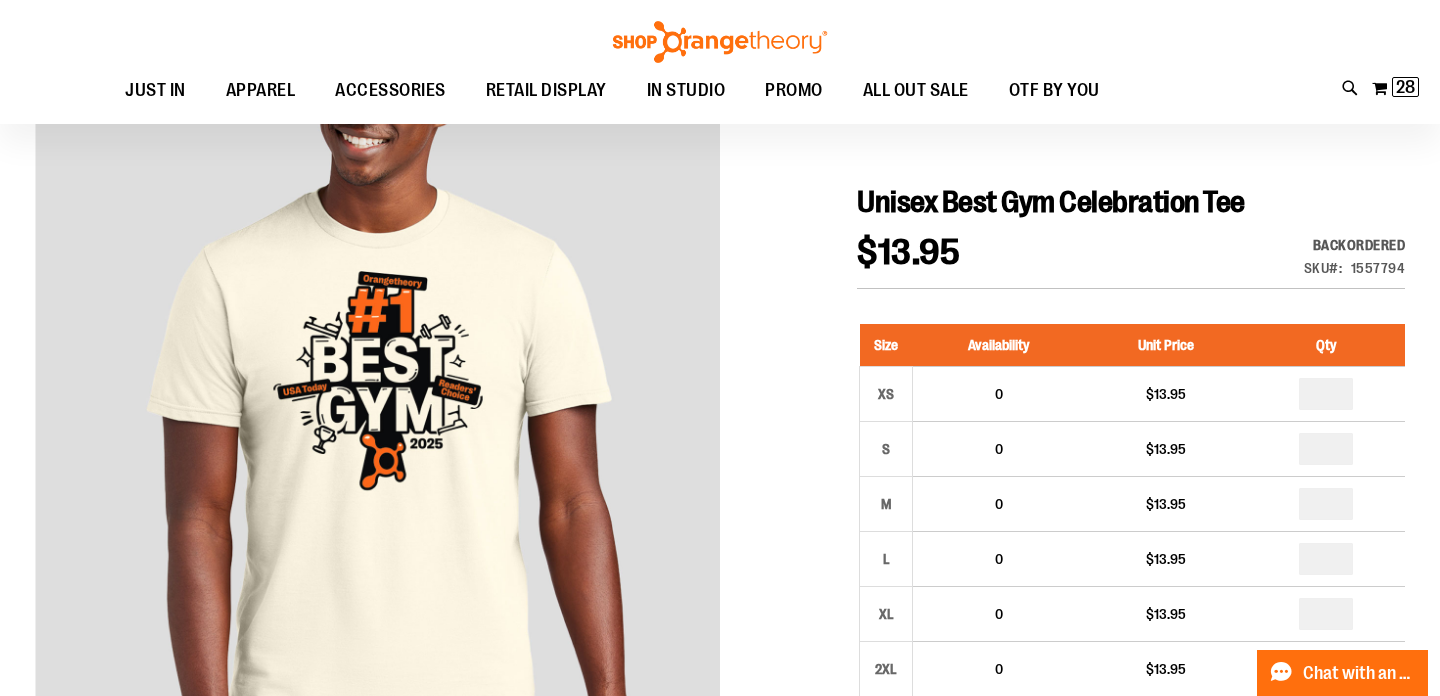 scroll, scrollTop: 77, scrollLeft: 0, axis: vertical 